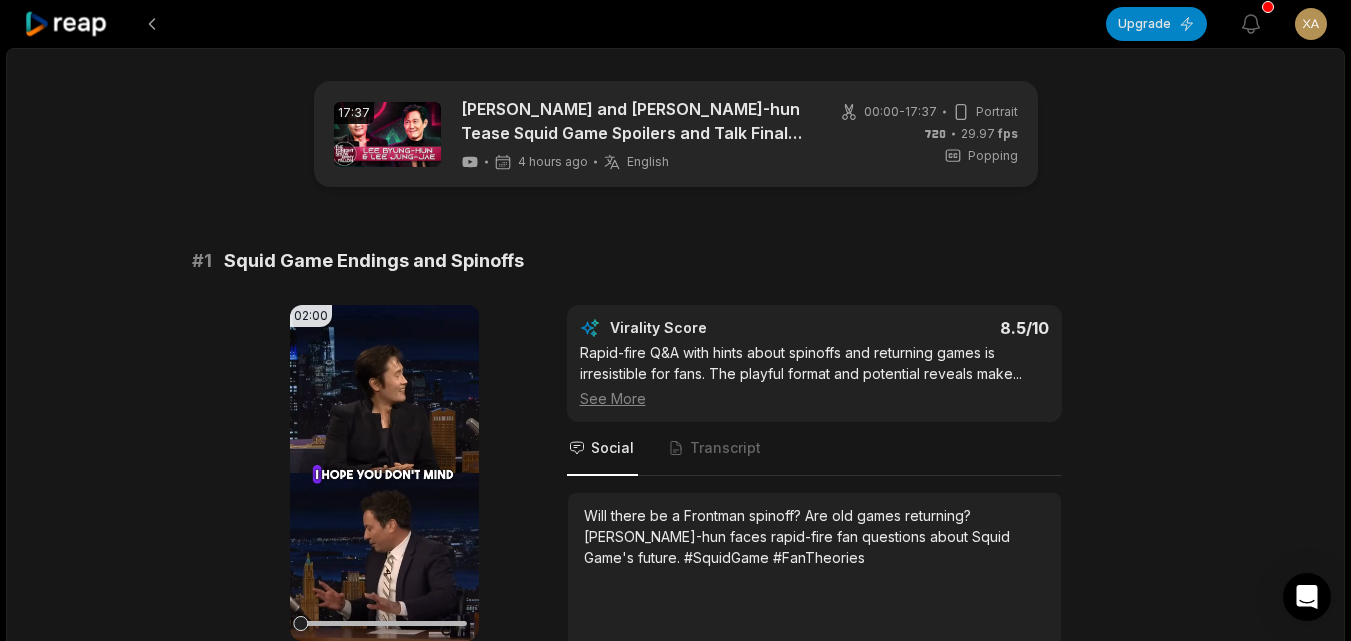 scroll, scrollTop: 0, scrollLeft: 0, axis: both 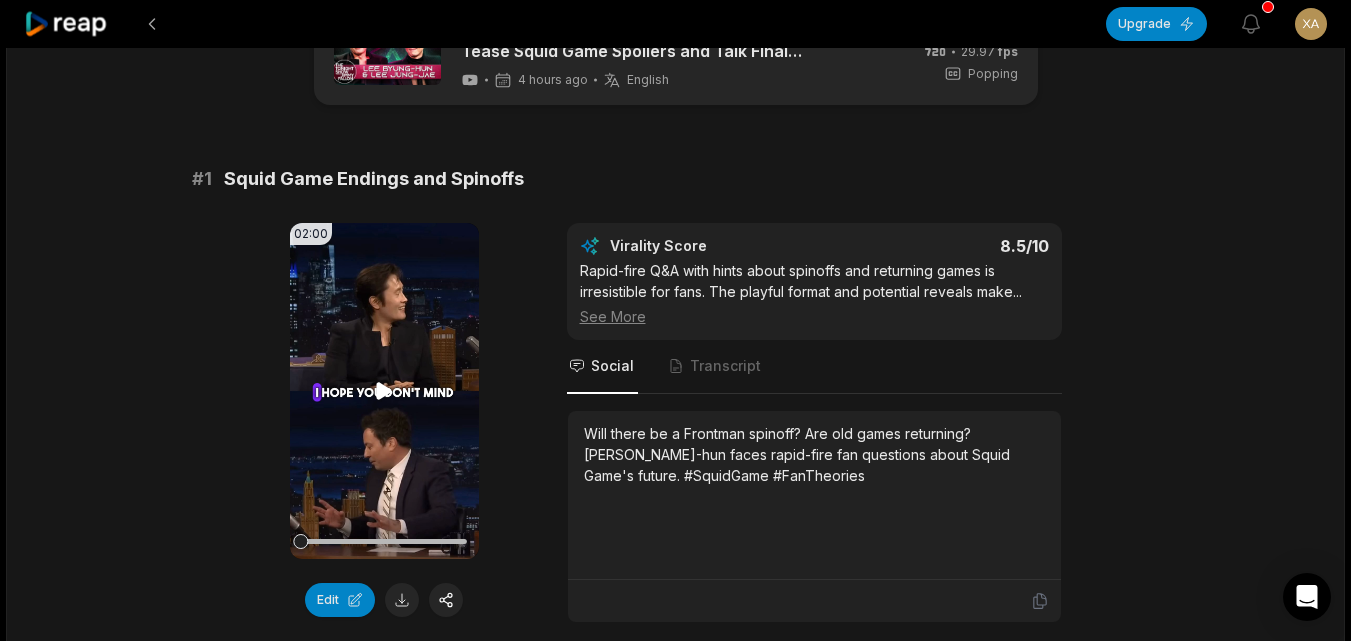 click on "Your browser does not support mp4 format." at bounding box center (384, 391) 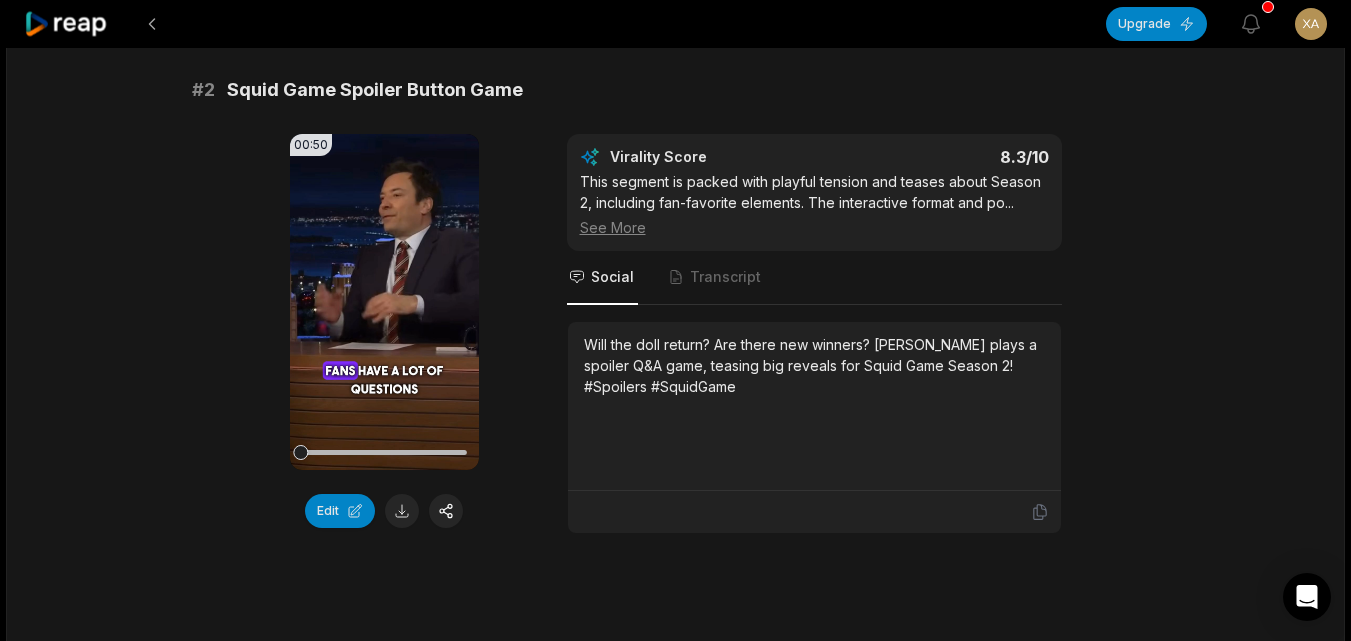 scroll, scrollTop: 698, scrollLeft: 0, axis: vertical 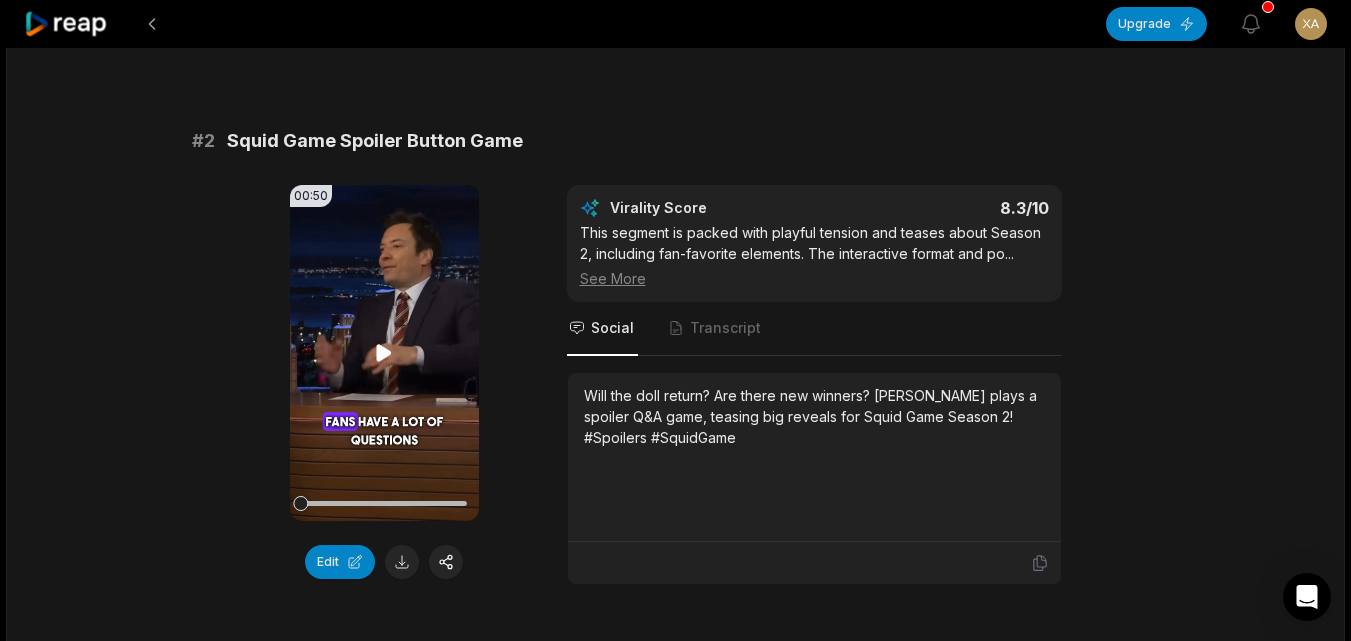 click 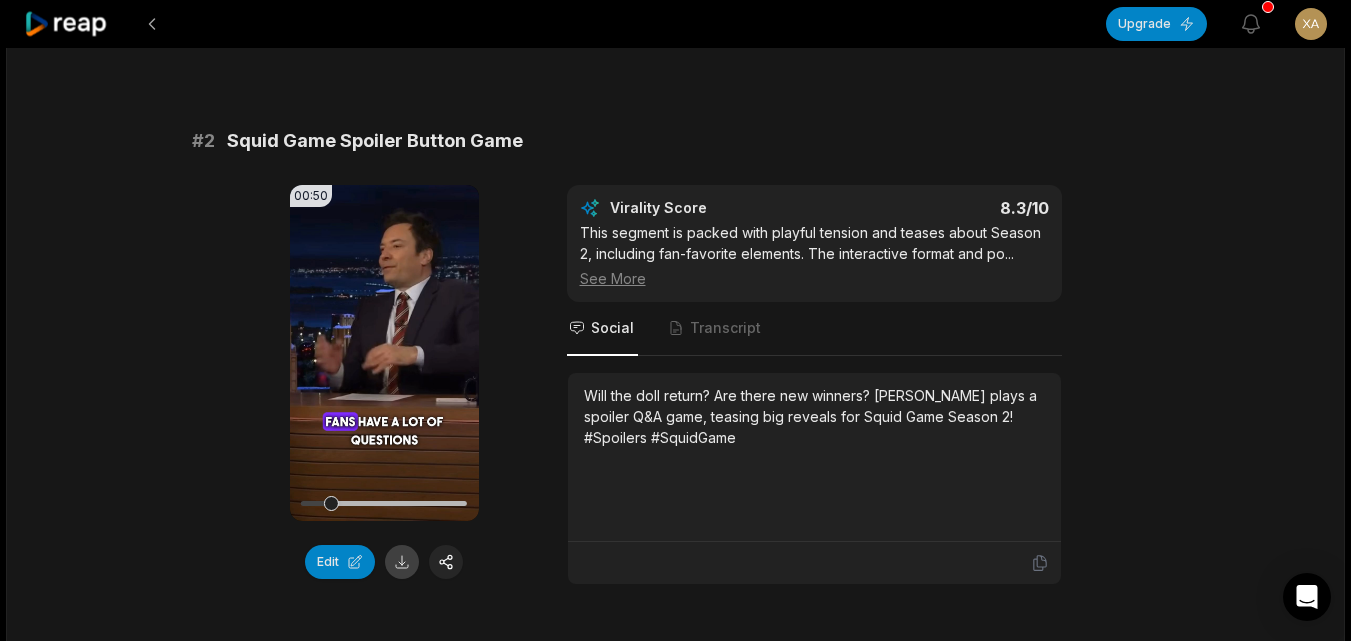 click at bounding box center [402, 562] 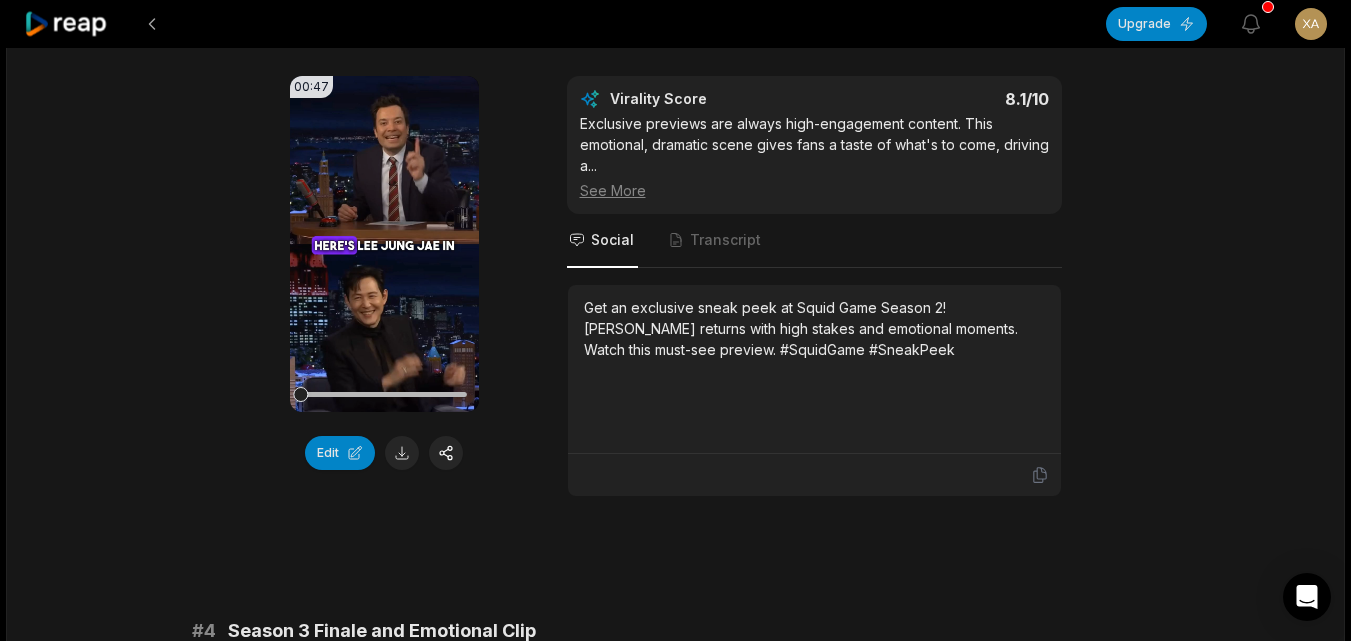 scroll, scrollTop: 1395, scrollLeft: 0, axis: vertical 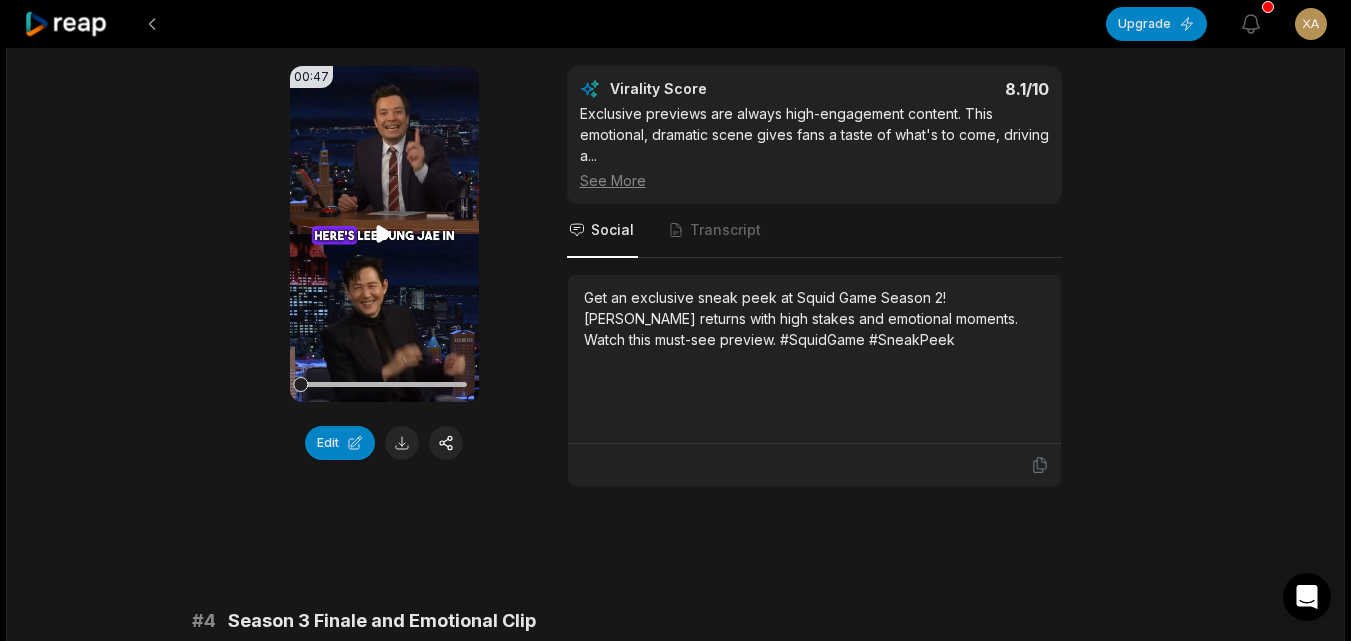 click 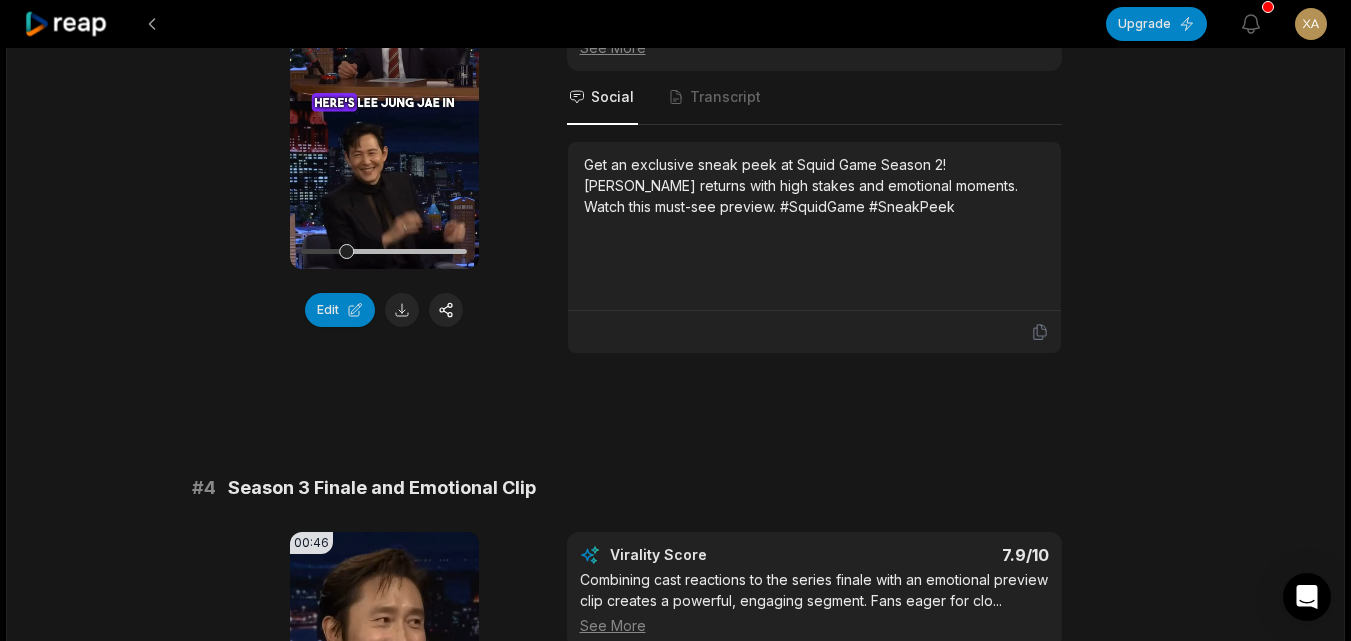 scroll, scrollTop: 1836, scrollLeft: 0, axis: vertical 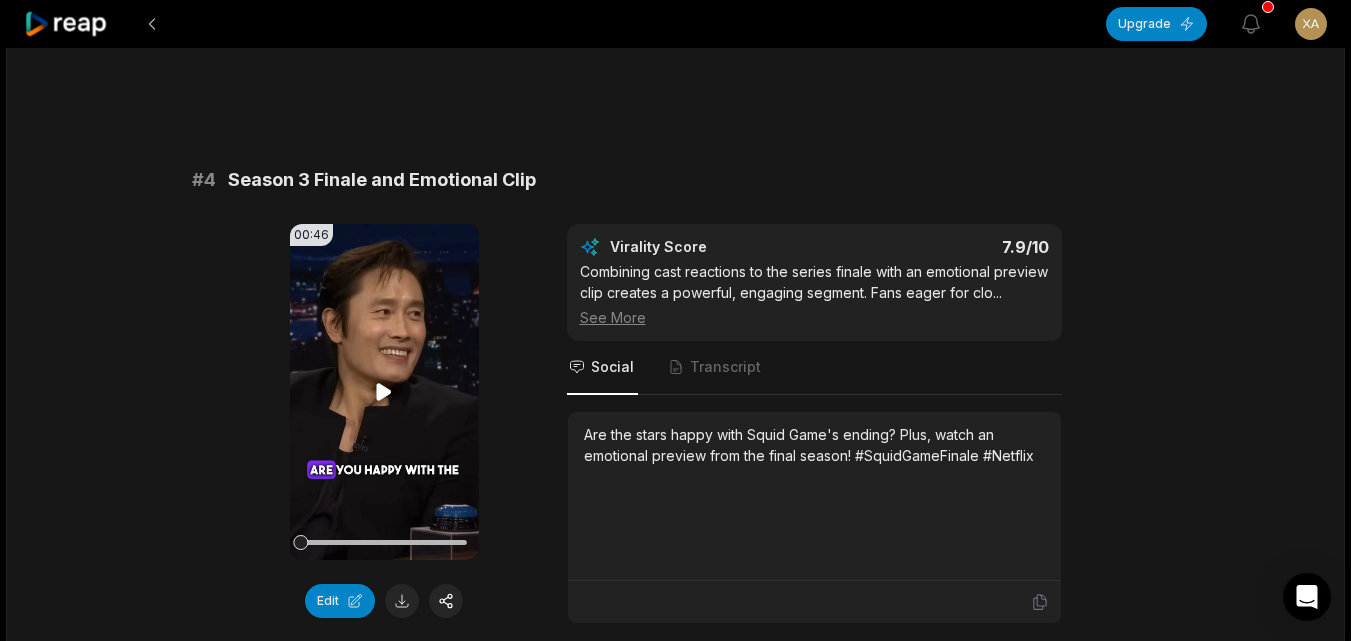 click on "Your browser does not support mp4 format." at bounding box center [384, 392] 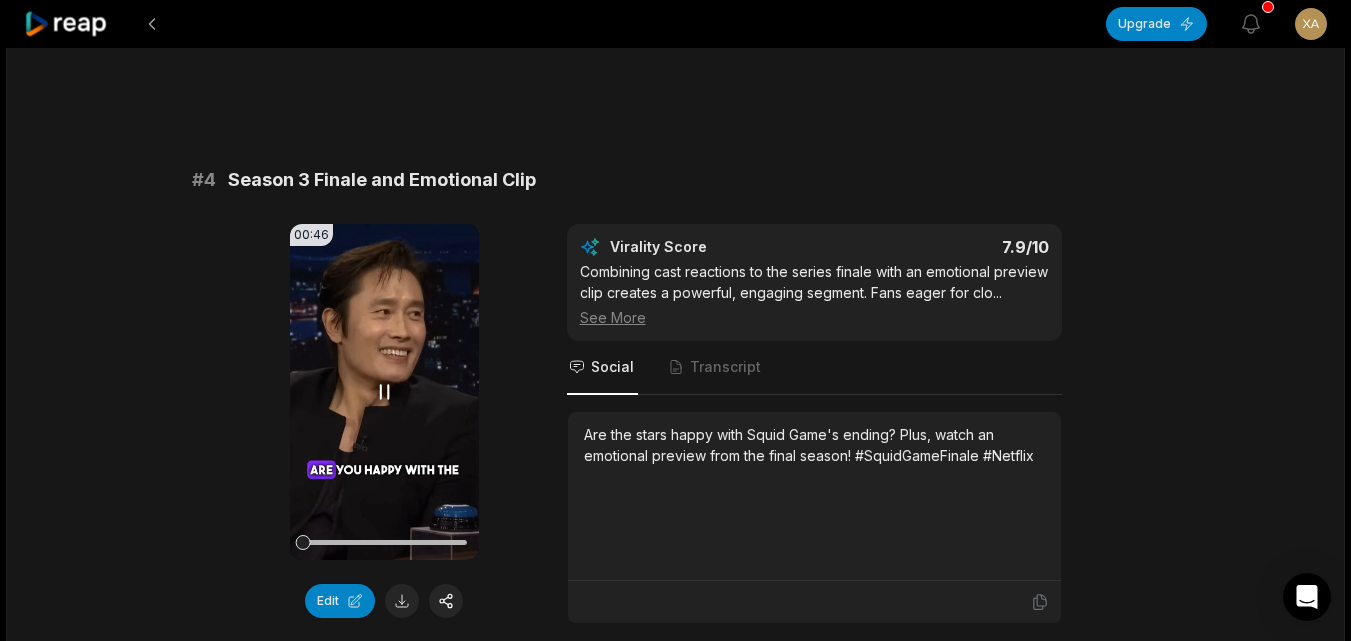 click on "Your browser does not support mp4 format." at bounding box center [384, 392] 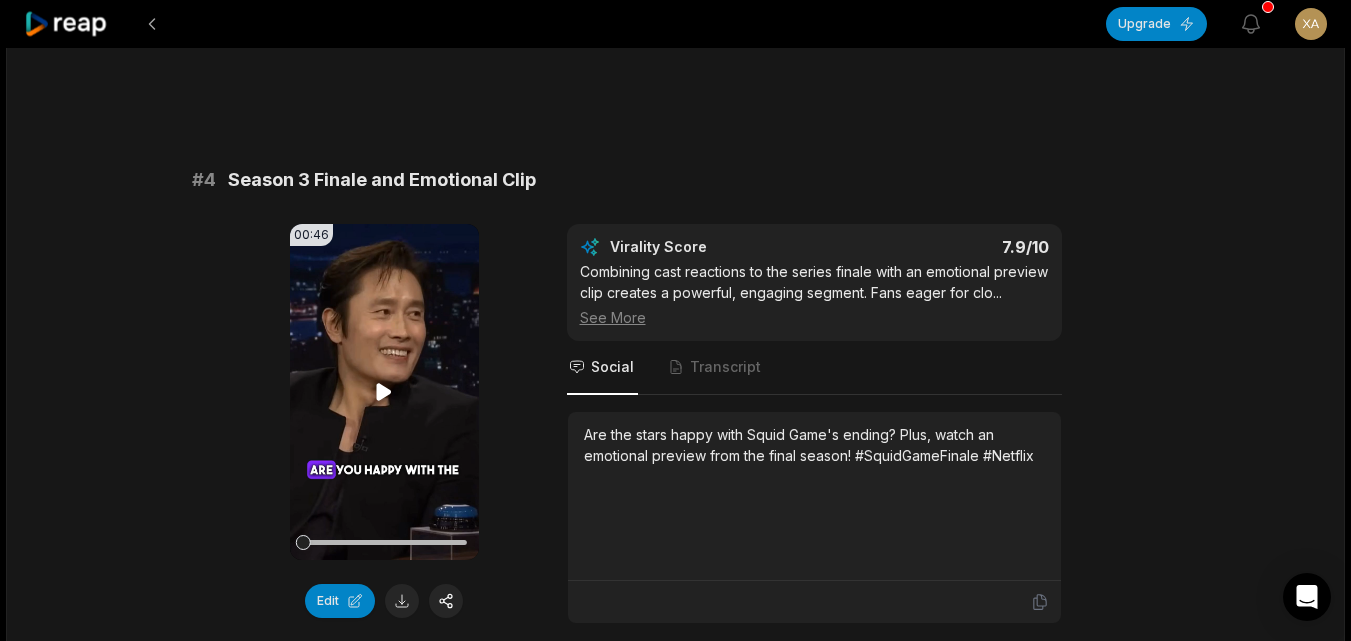 click on "Your browser does not support mp4 format." at bounding box center (384, 392) 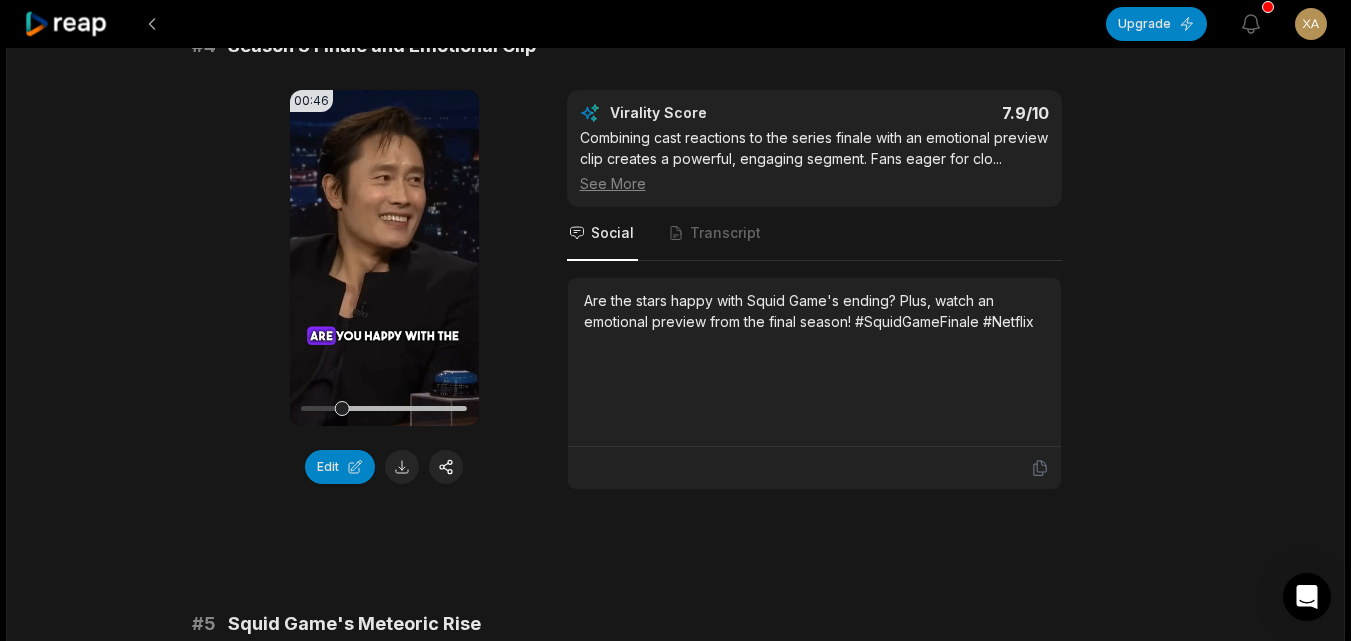 scroll, scrollTop: 1980, scrollLeft: 0, axis: vertical 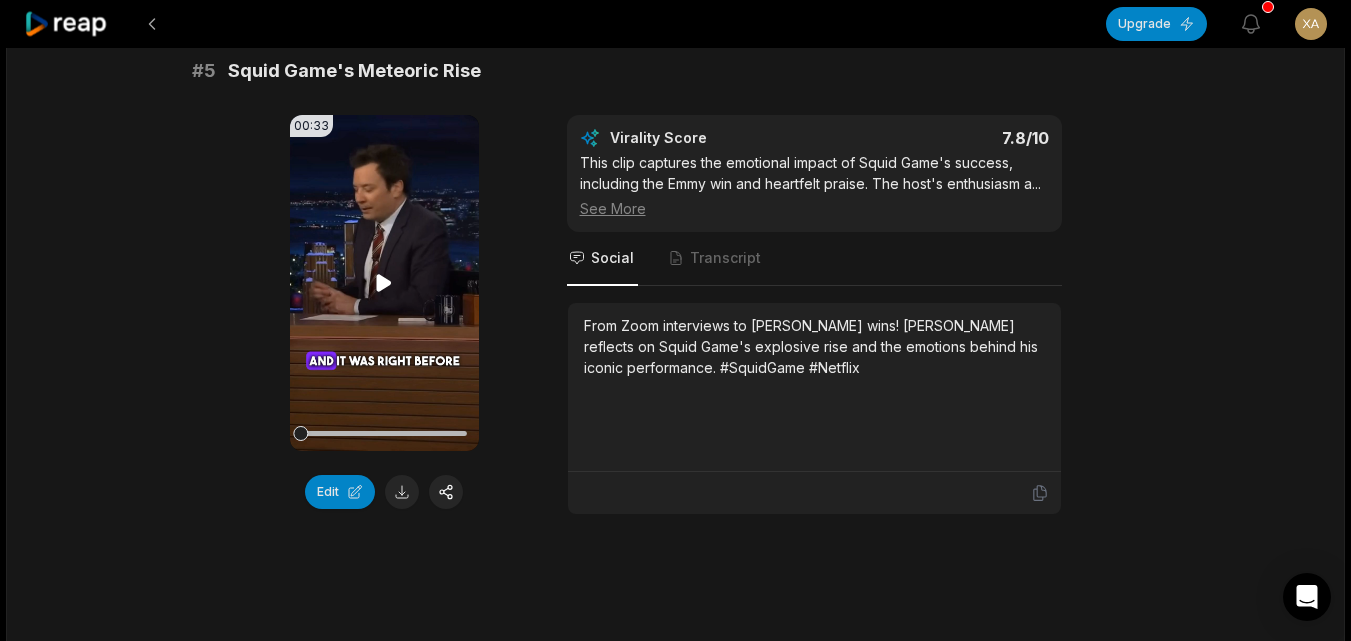 click on "Your browser does not support mp4 format." at bounding box center [384, 283] 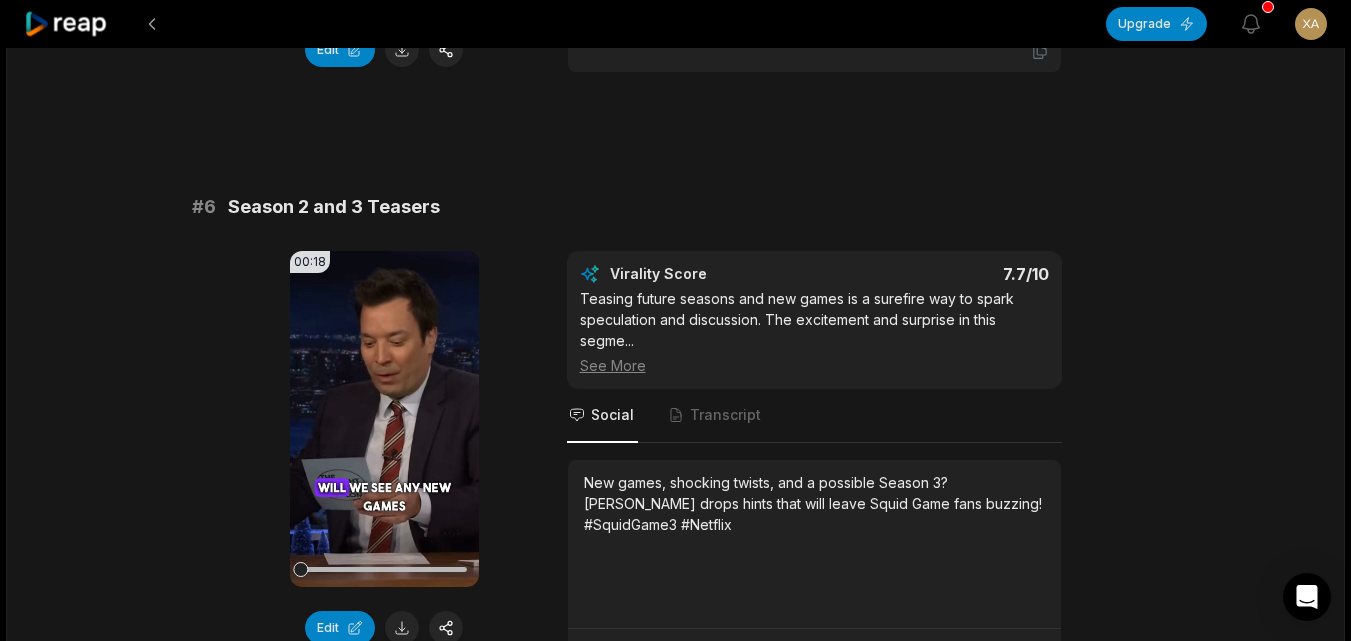 scroll, scrollTop: 2975, scrollLeft: 0, axis: vertical 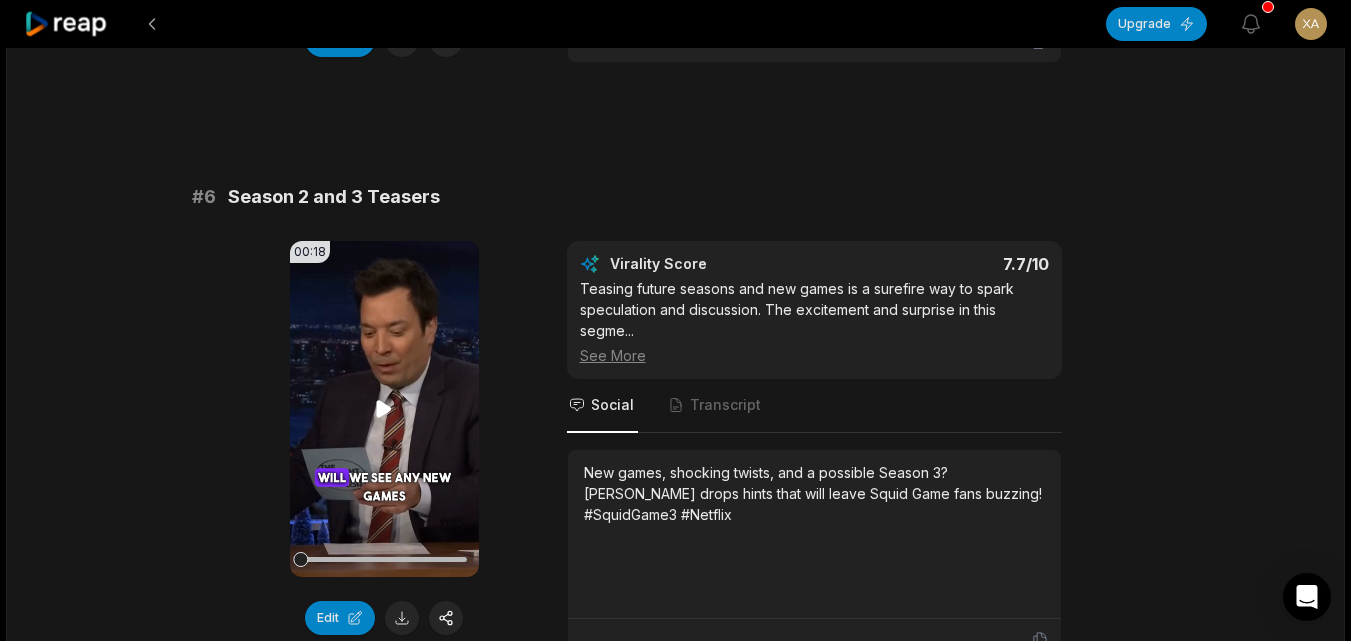 click 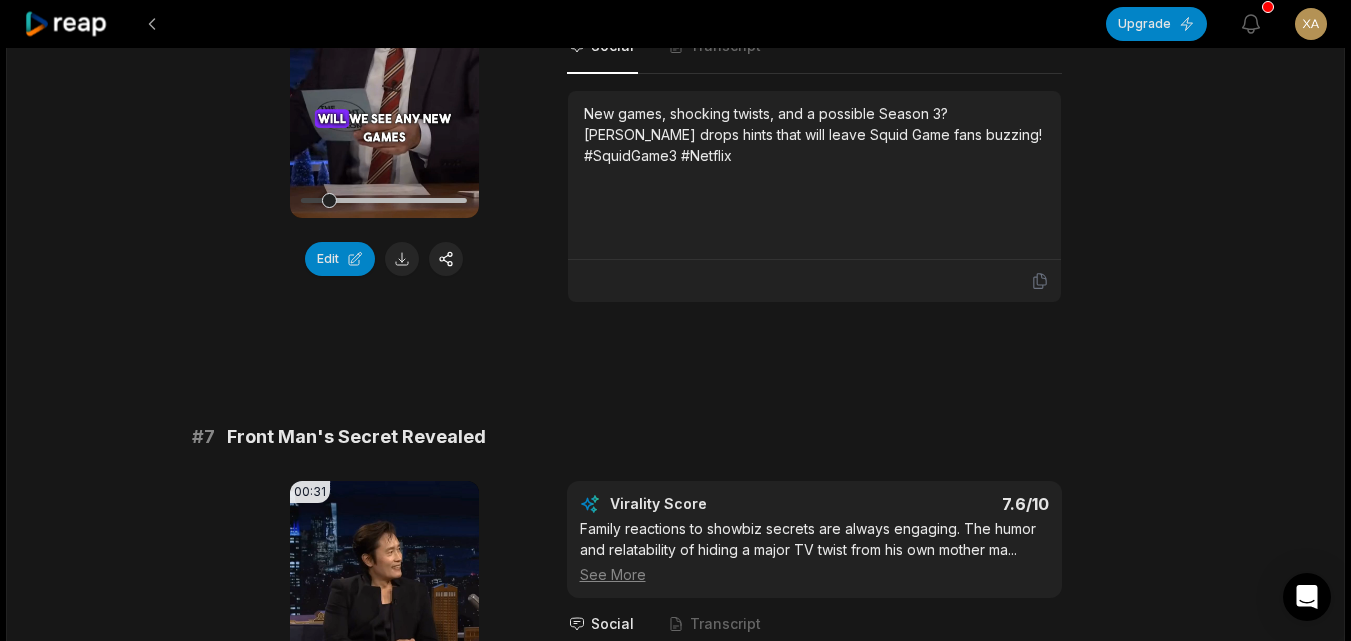 scroll, scrollTop: 3734, scrollLeft: 0, axis: vertical 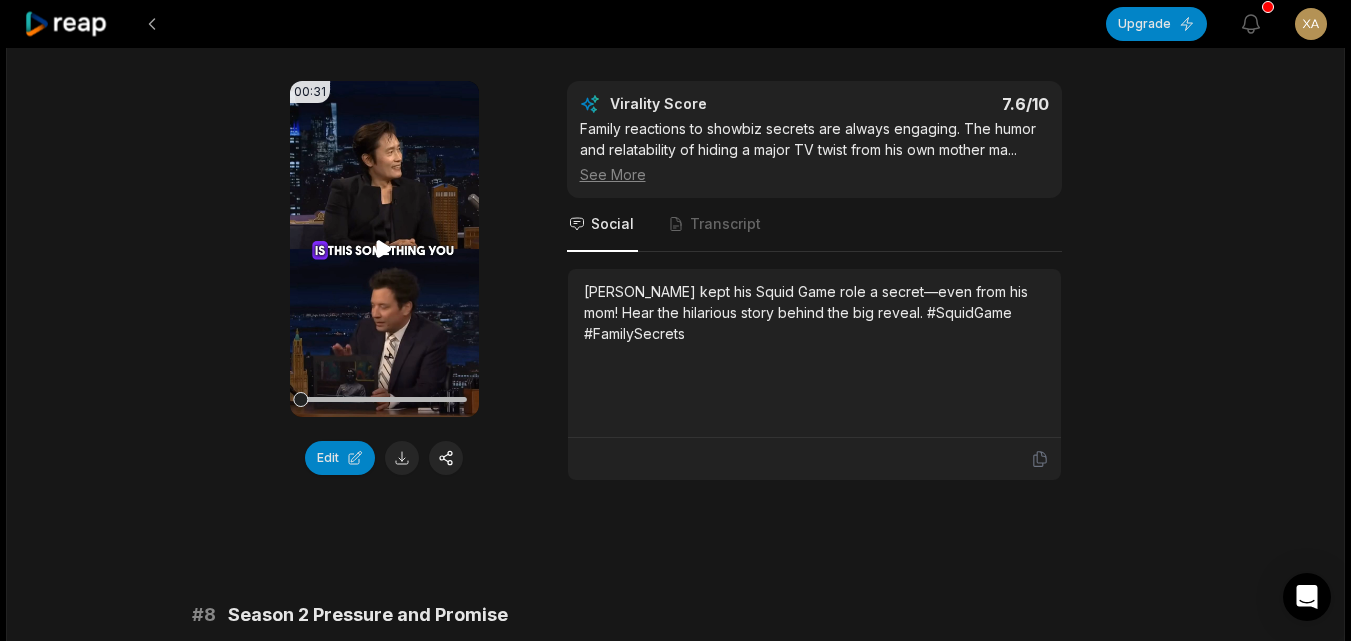 click on "Your browser does not support mp4 format." at bounding box center (384, 249) 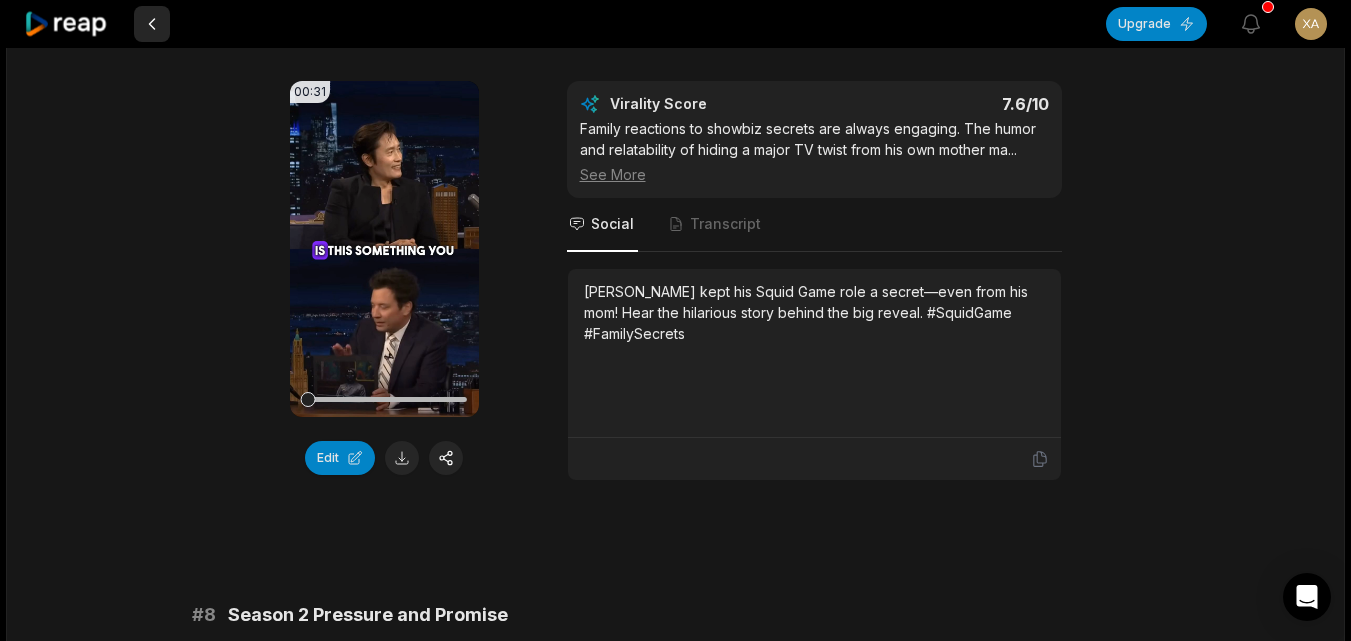 click at bounding box center (152, 24) 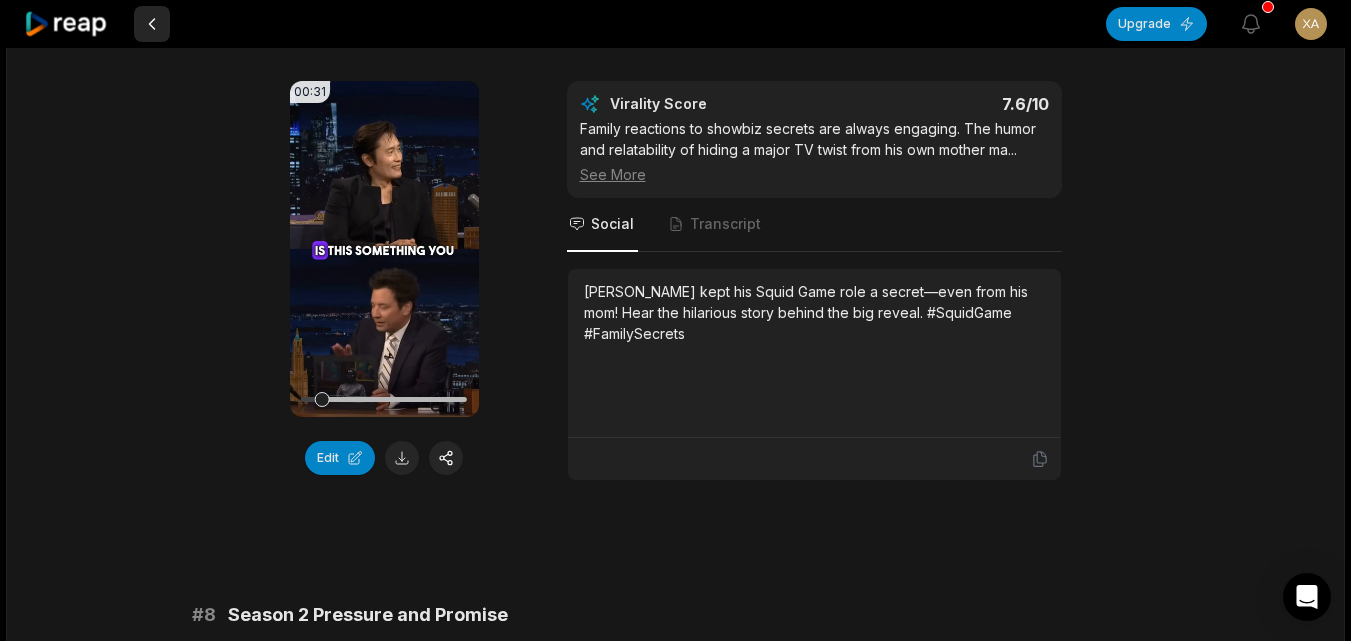 click at bounding box center [152, 24] 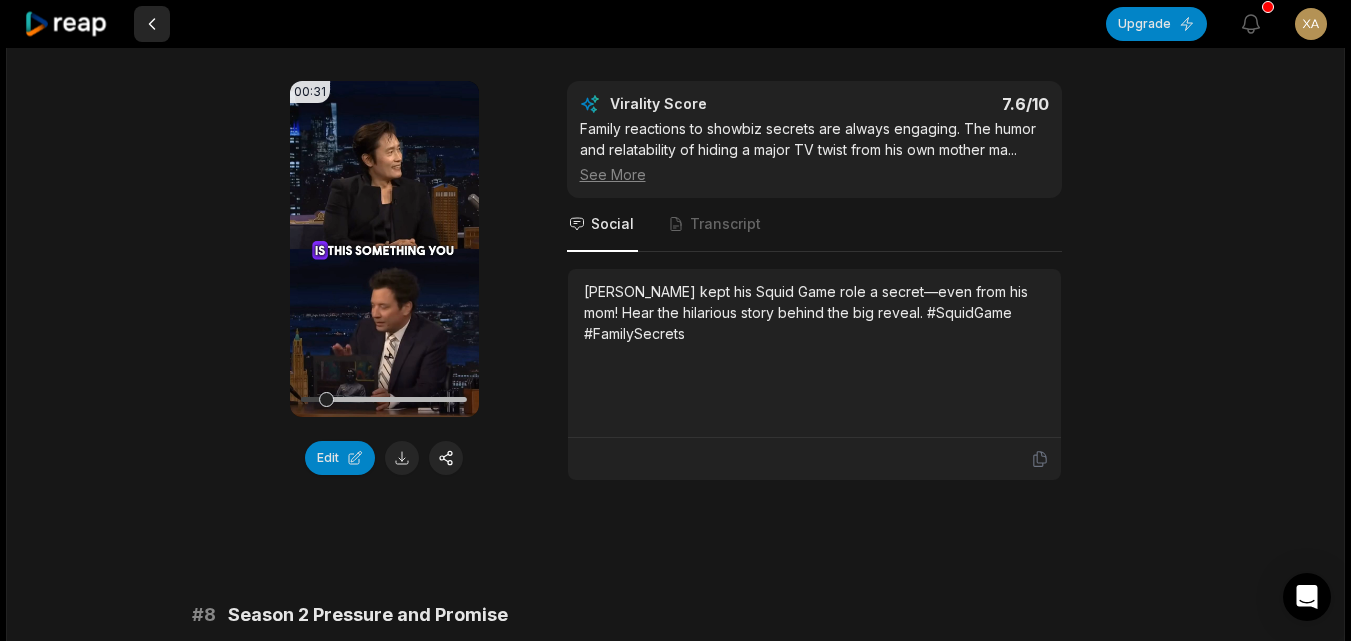 click at bounding box center (152, 24) 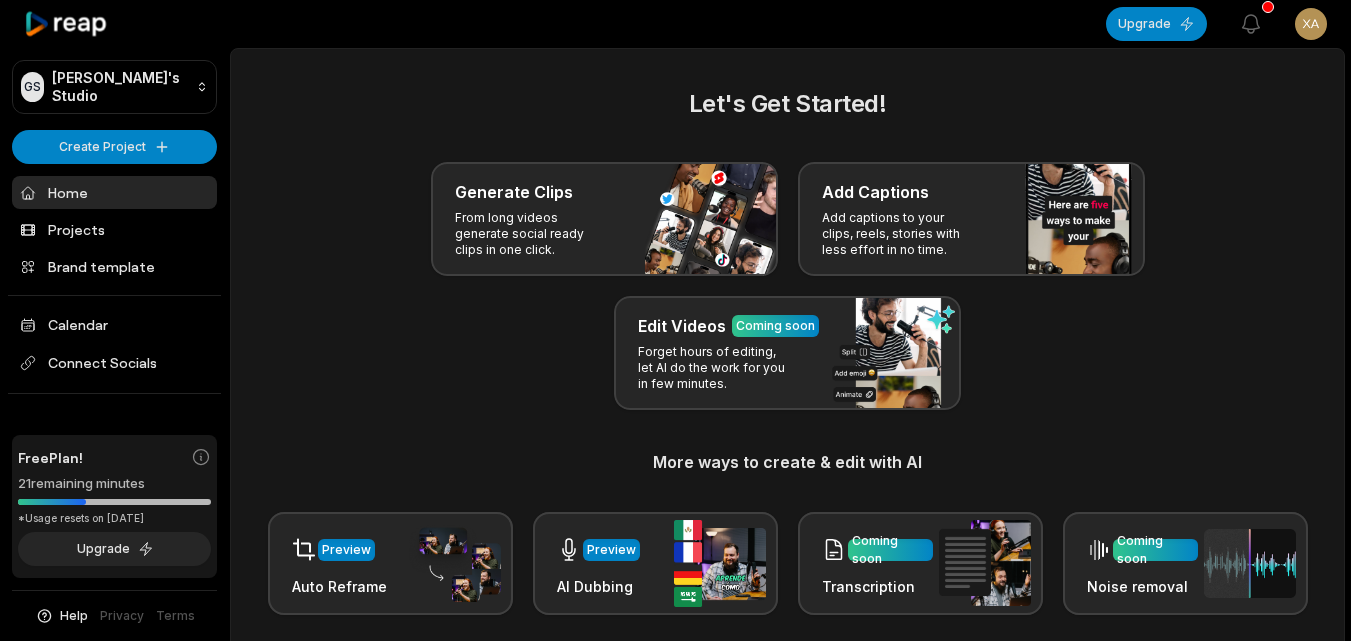 scroll, scrollTop: 0, scrollLeft: 0, axis: both 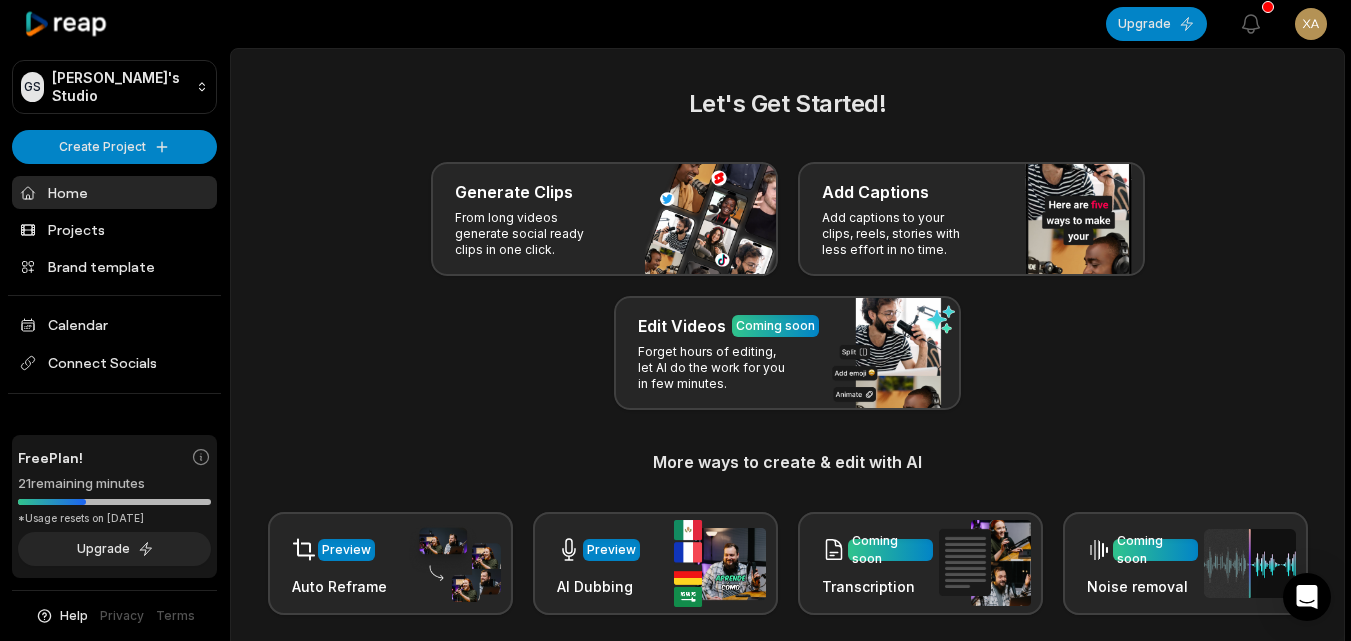 click on "Let's Get Started! Generate Clips From long videos generate social ready clips in one click. Add Captions Add captions to your clips, reels, stories with less effort in no time. Edit Videos Coming soon Forget hours of editing, let AI do the work for you in few minutes. More ways to create & edit with AI Preview Auto Reframe Preview AI Dubbing Coming soon Transcription Coming soon Noise removal" at bounding box center [787, 350] 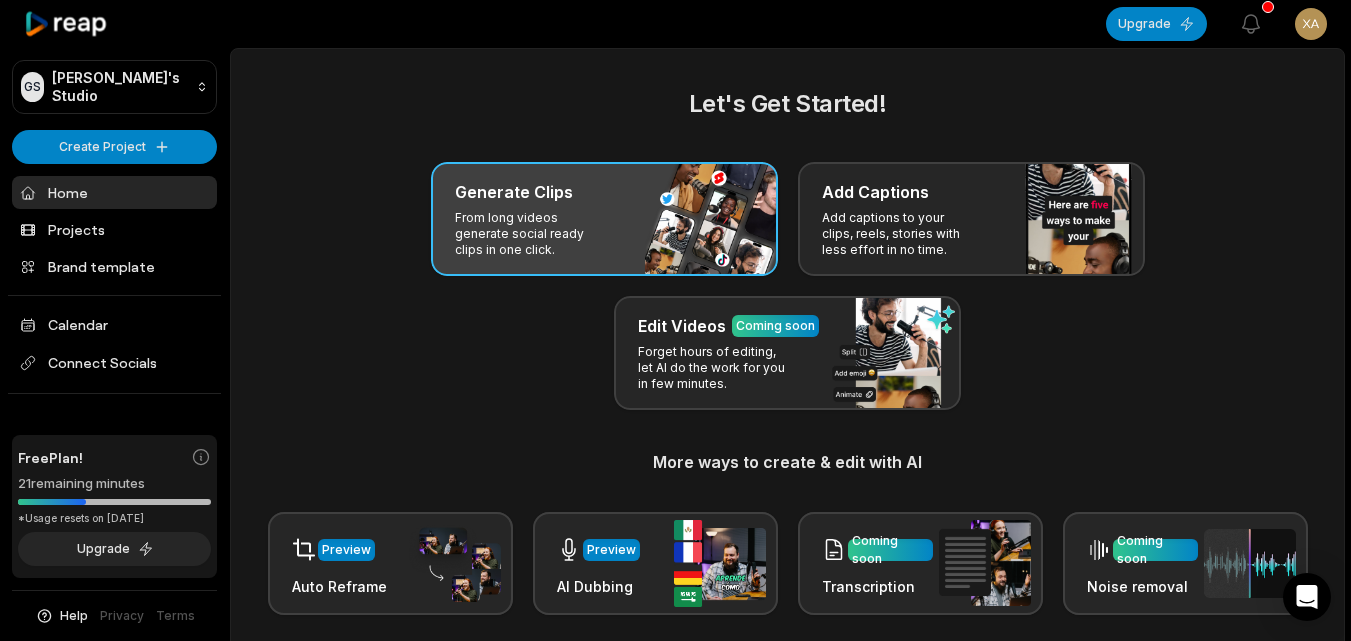 click on "From long videos generate social ready clips in one click." at bounding box center [532, 234] 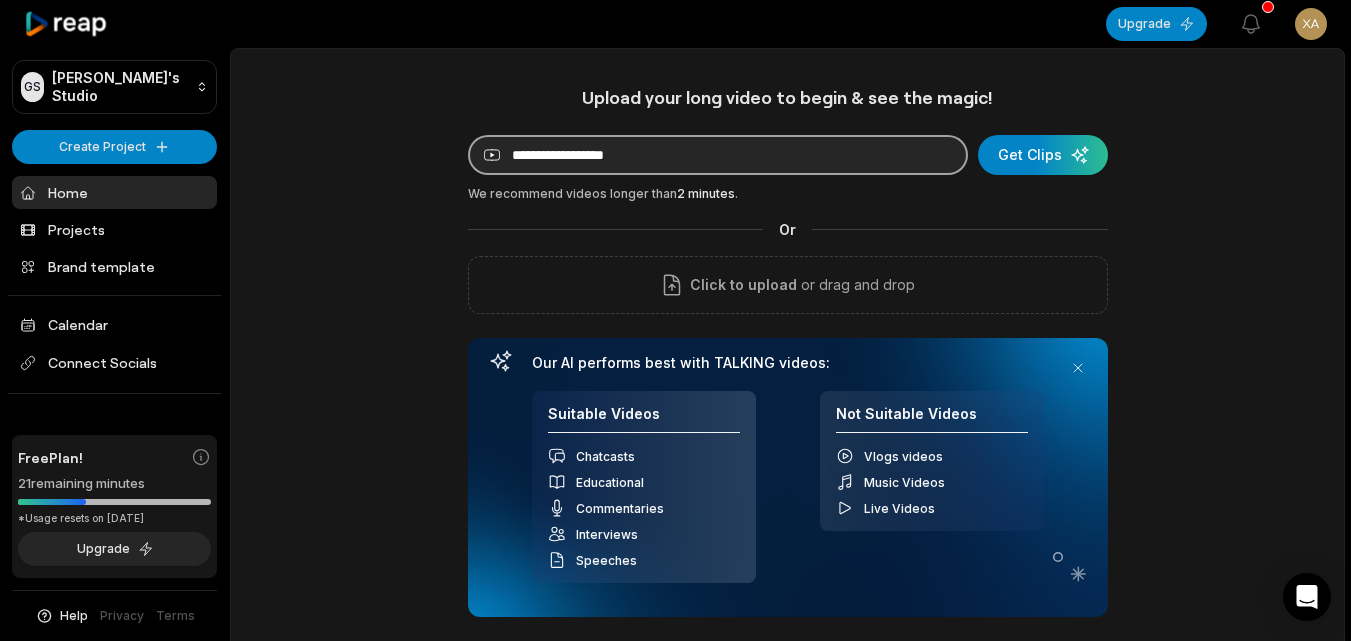 click at bounding box center [718, 155] 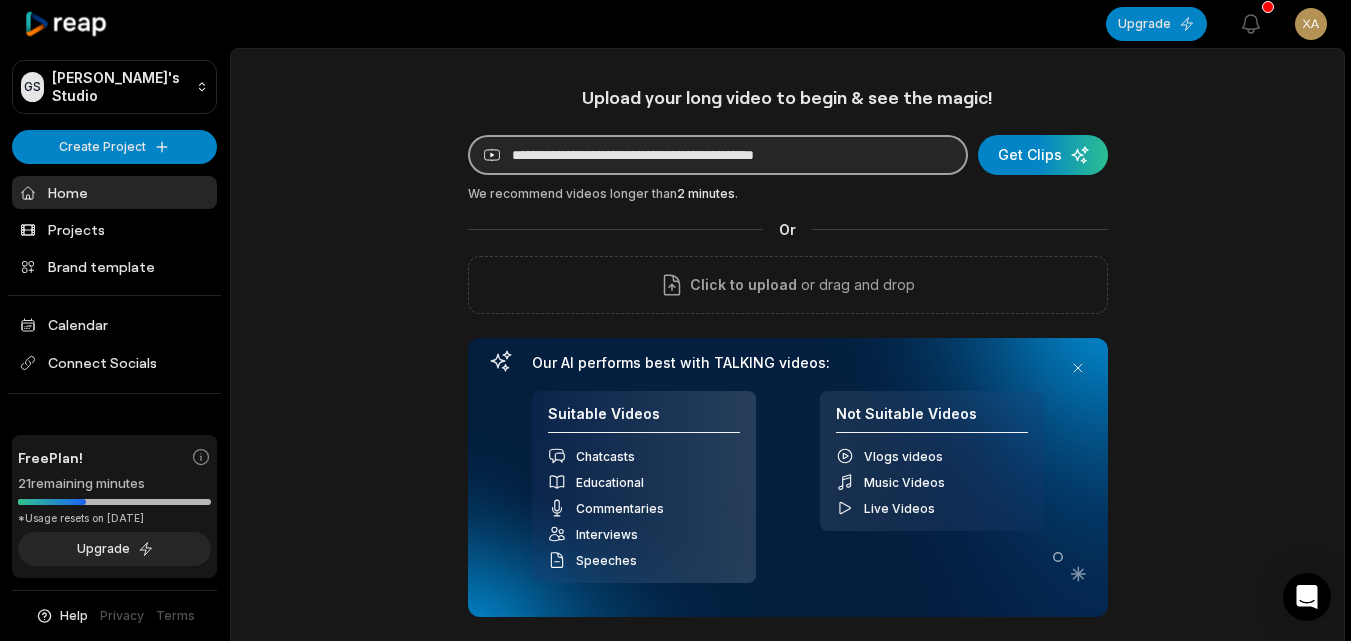 type on "**********" 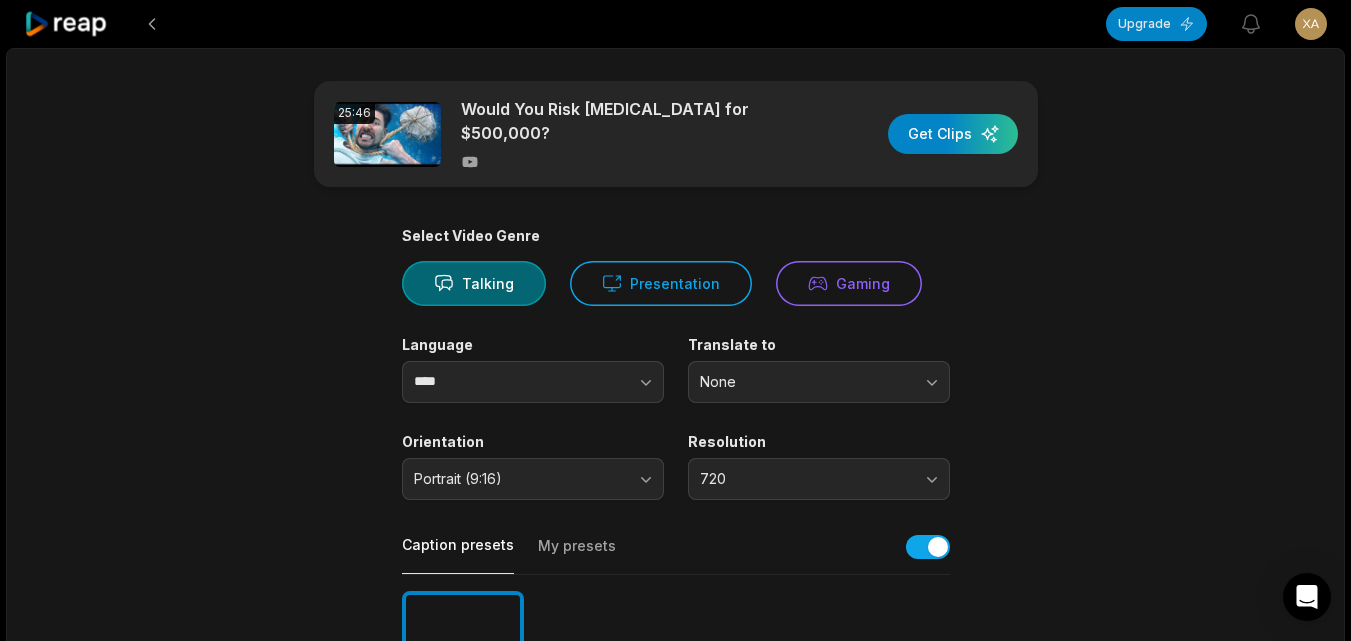 click on "**********" at bounding box center [675, 320] 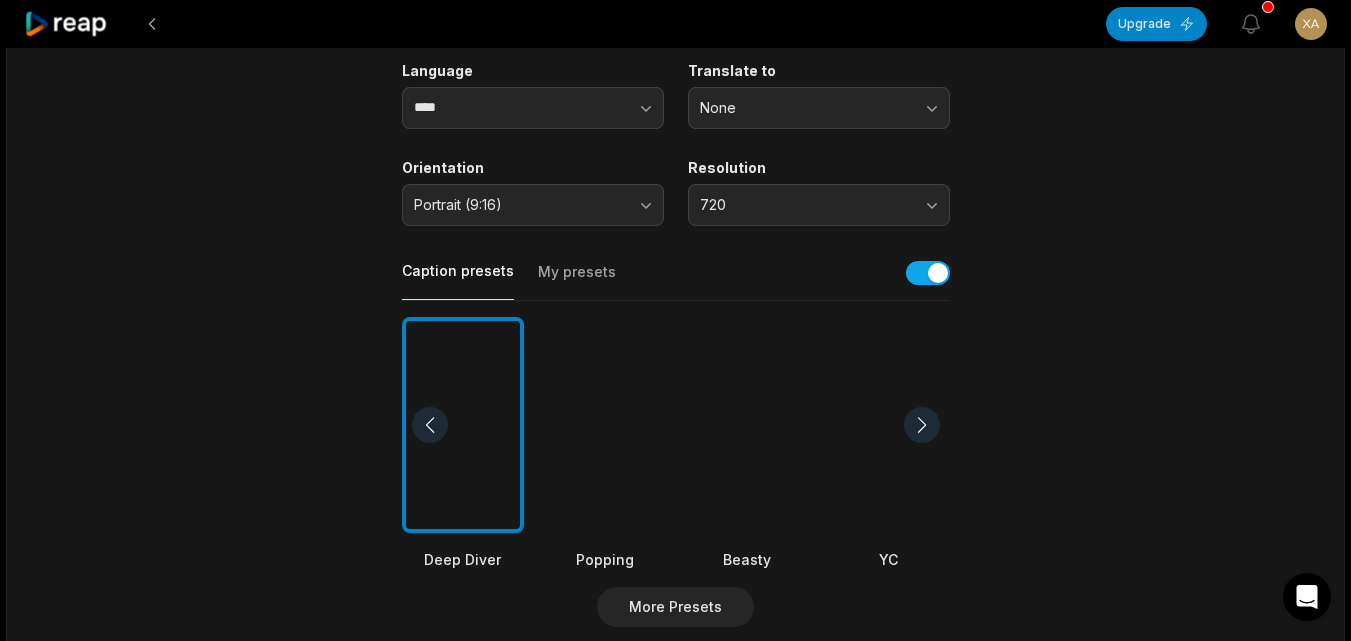 scroll, scrollTop: 281, scrollLeft: 0, axis: vertical 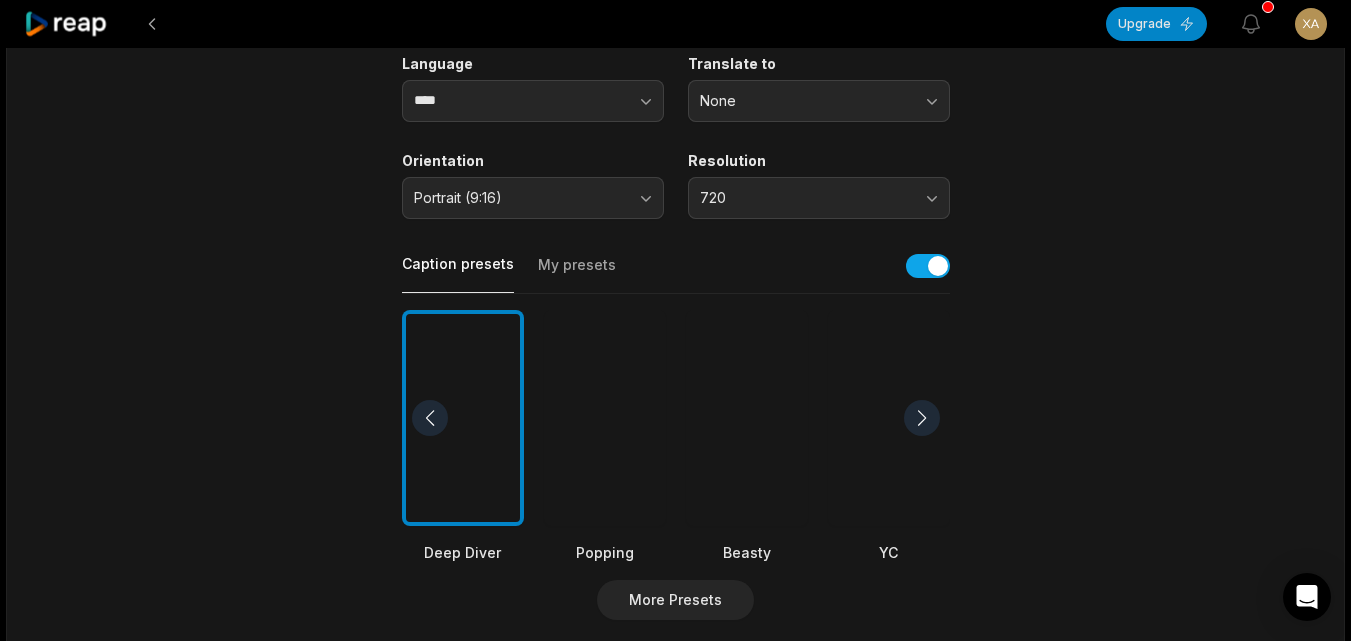 click at bounding box center [605, 418] 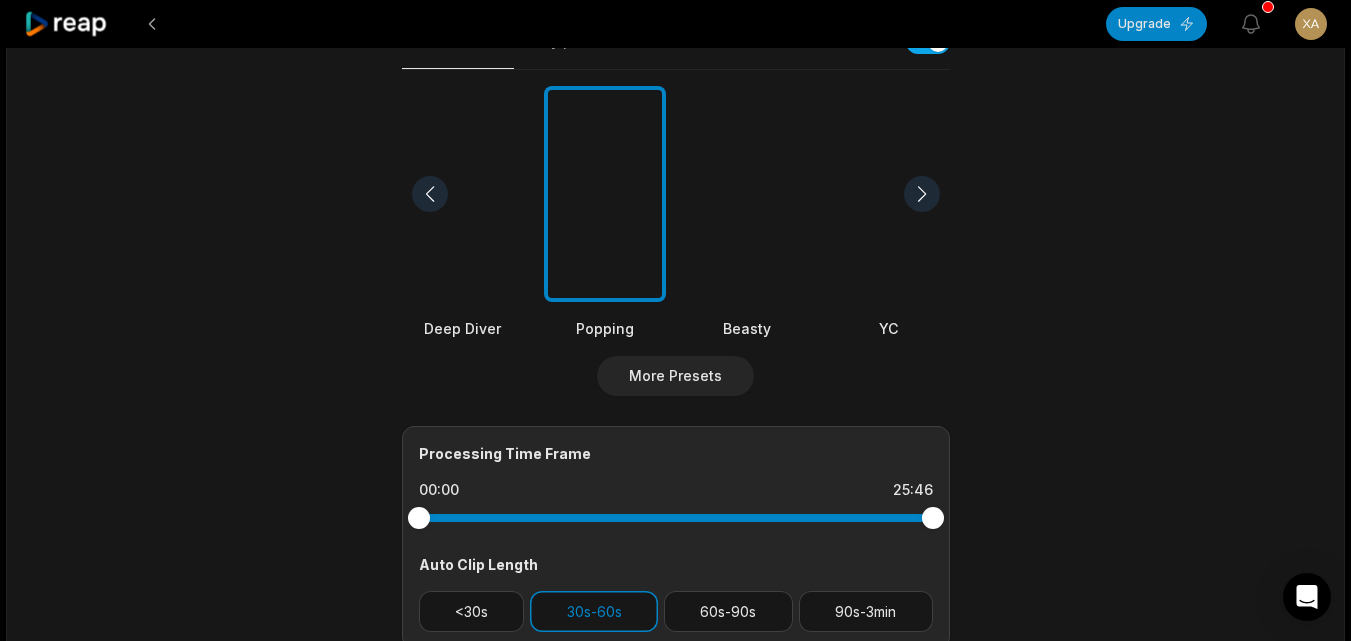 scroll, scrollTop: 529, scrollLeft: 0, axis: vertical 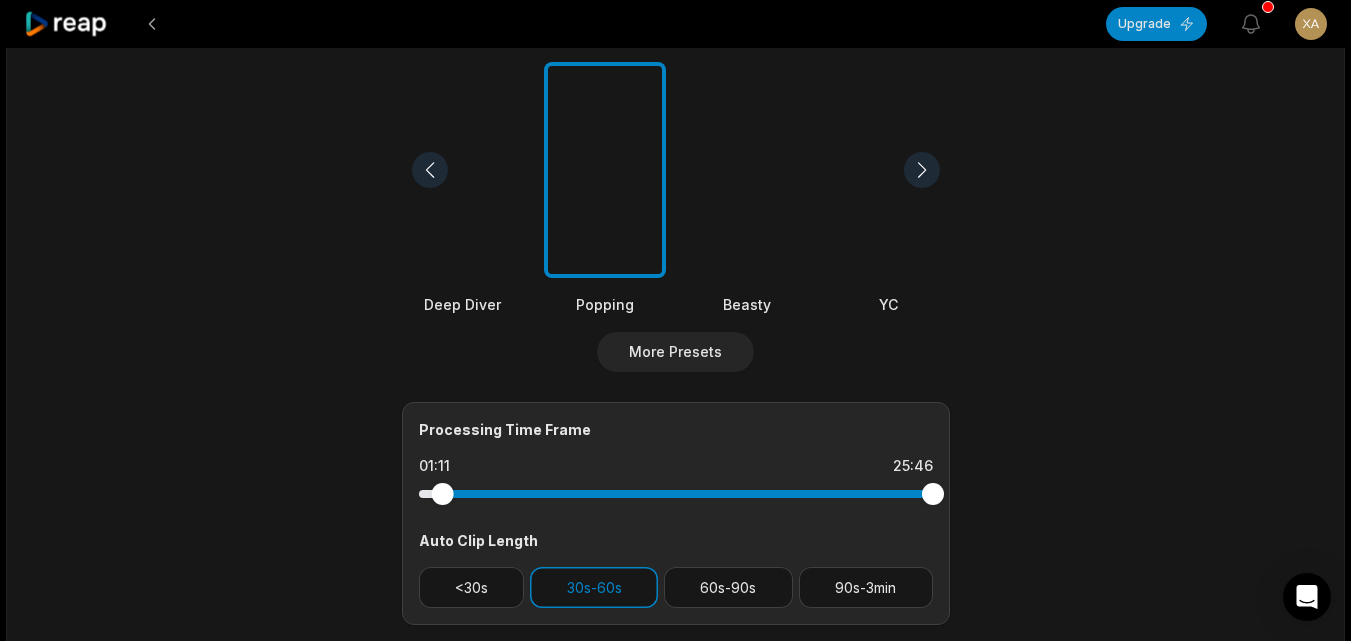click at bounding box center [442, 494] 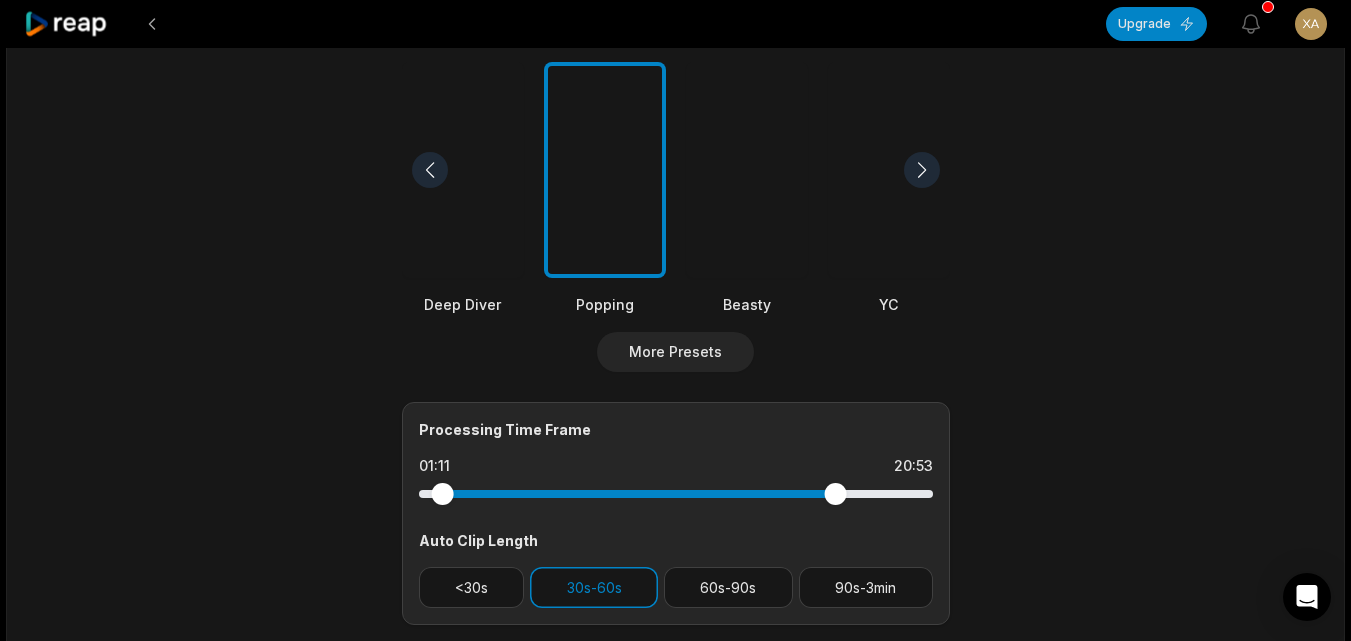 drag, startPoint x: 937, startPoint y: 481, endPoint x: 835, endPoint y: 500, distance: 103.75452 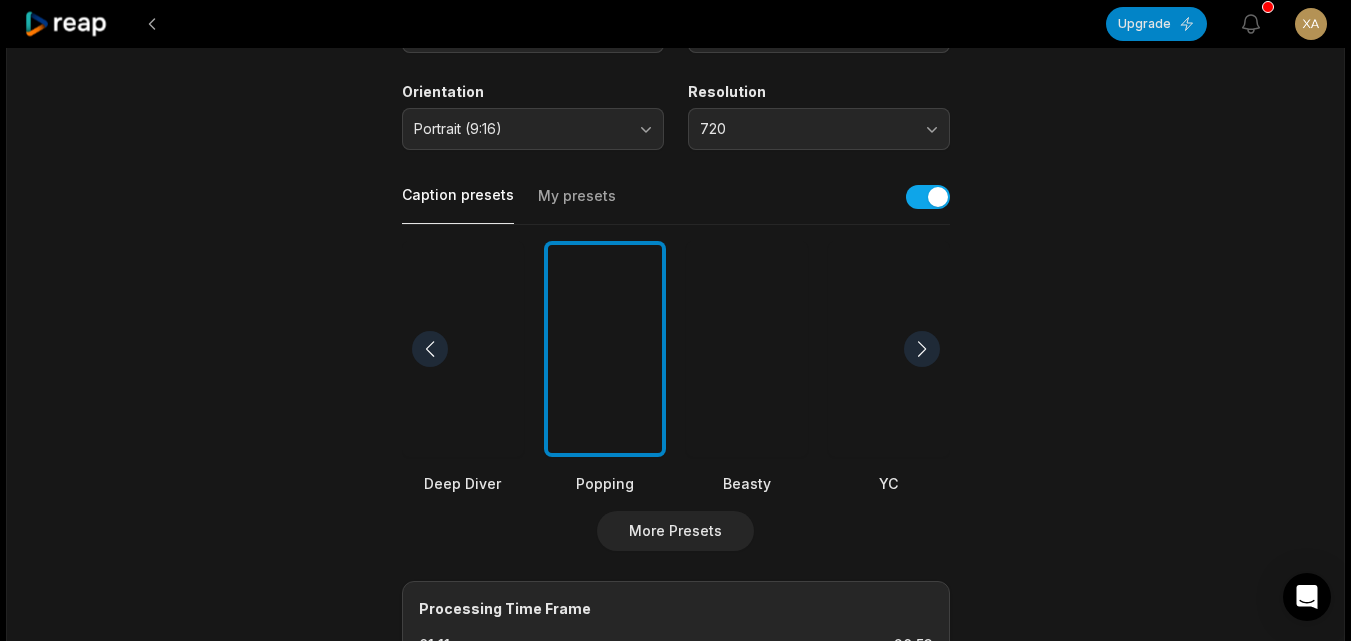 scroll, scrollTop: 0, scrollLeft: 0, axis: both 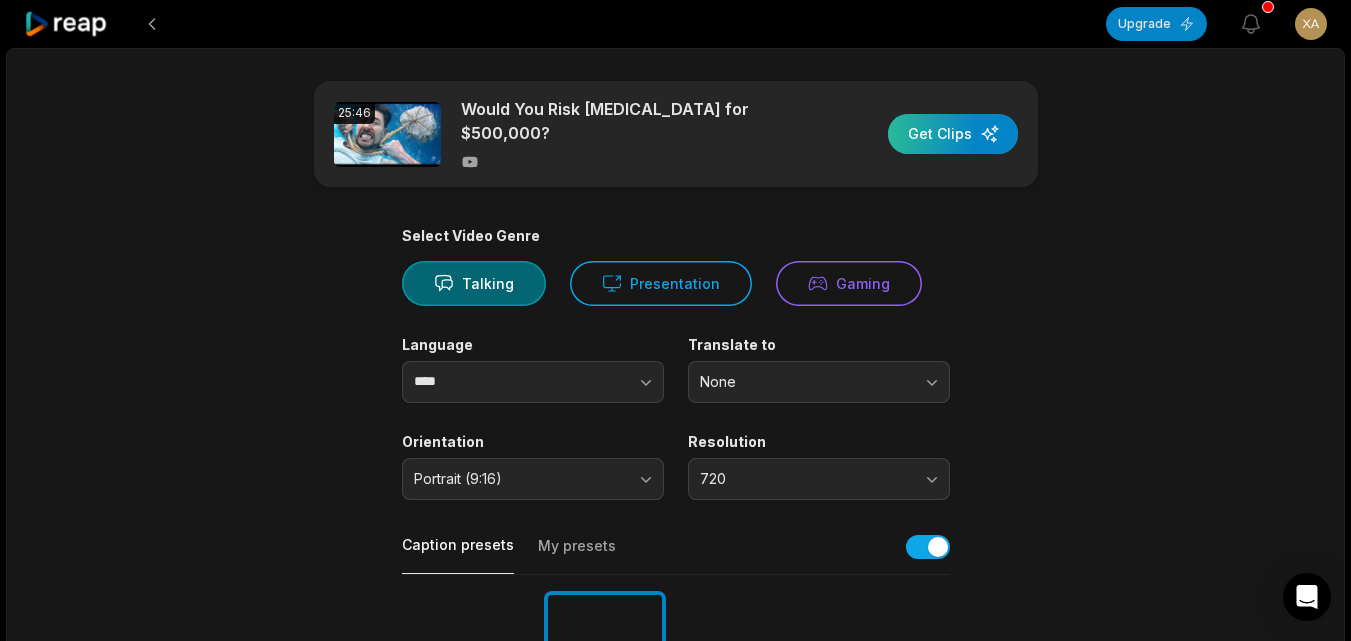 click at bounding box center [953, 134] 